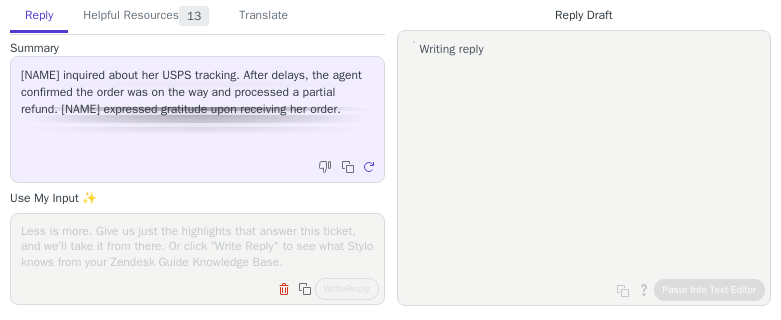 scroll, scrollTop: 0, scrollLeft: 0, axis: both 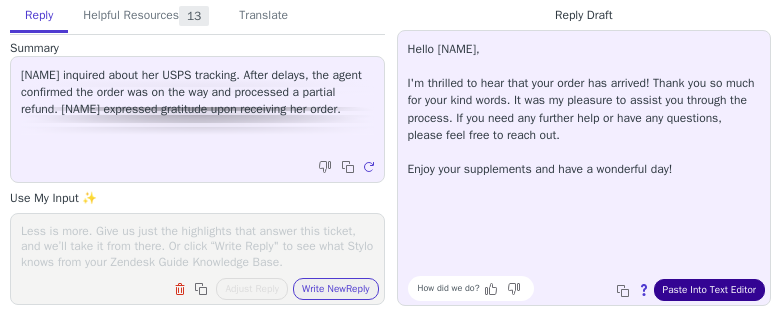 click on "Paste Into Text Editor" at bounding box center (709, 290) 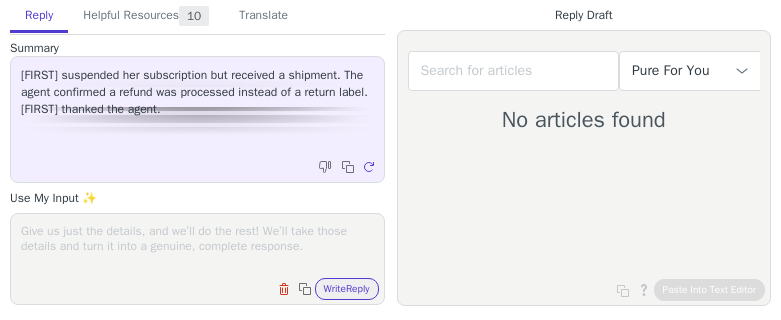 scroll, scrollTop: 0, scrollLeft: 0, axis: both 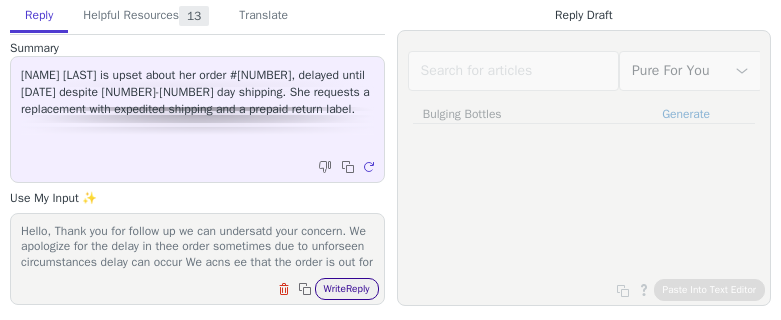 click on "Write  Reply" at bounding box center (347, 289) 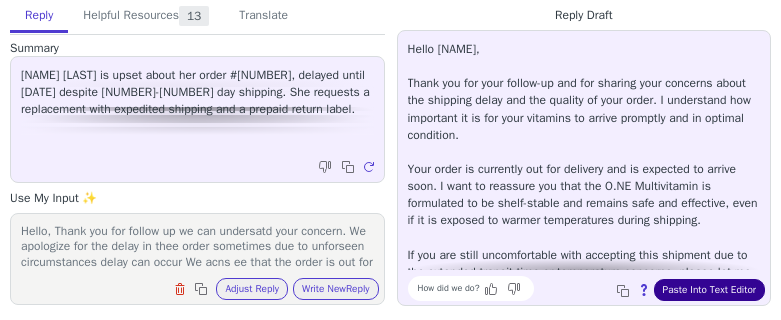 click on "Paste Into Text Editor" at bounding box center [709, 290] 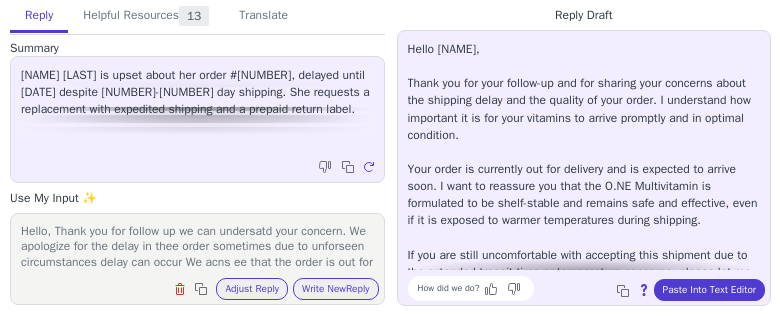 click on "Hello, Thank you for follow up we can undersatd your concern. We apologize for the delay in thee order sometimes due to unforseen circumstances delay can occur We acns ee that the order is out for delivery, plea let us kow if you face any issue with that. Rest assured O.NE Multivitaminh is shelf-stable. This product is safe to use even if delivered in warmer weather climates or if the product is warm upon receipt.  However if you are still uncomfortable please let us know and we will arrange a return for your order" at bounding box center [197, 246] 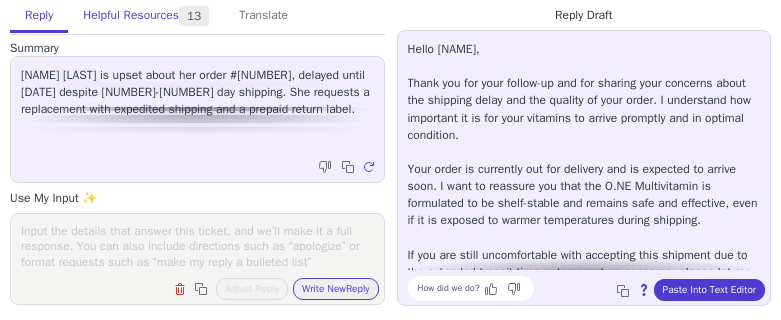 type 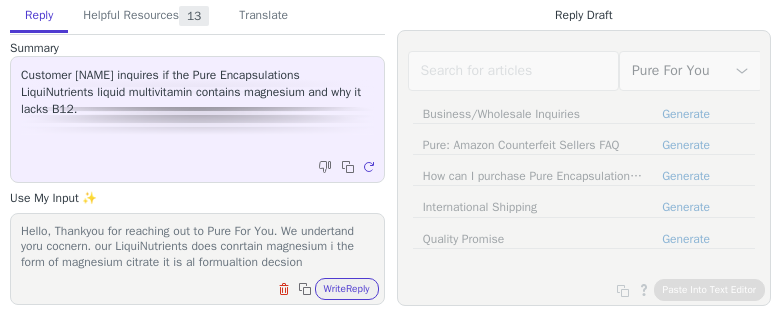 scroll, scrollTop: 0, scrollLeft: 0, axis: both 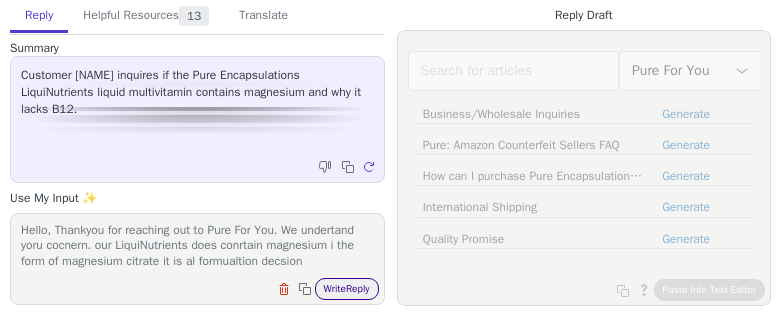 click on "Write  Reply" at bounding box center (347, 289) 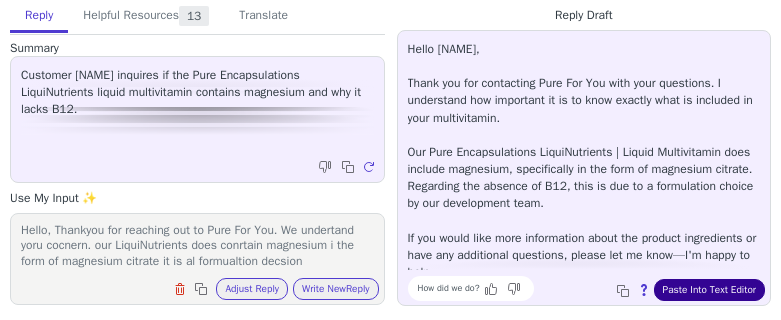 click on "Paste Into Text Editor" at bounding box center [709, 290] 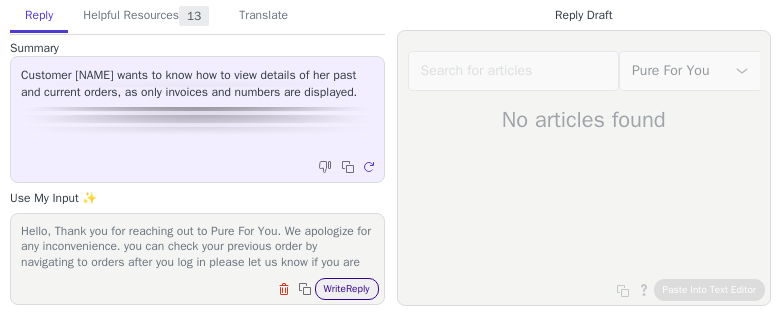 scroll, scrollTop: 0, scrollLeft: 0, axis: both 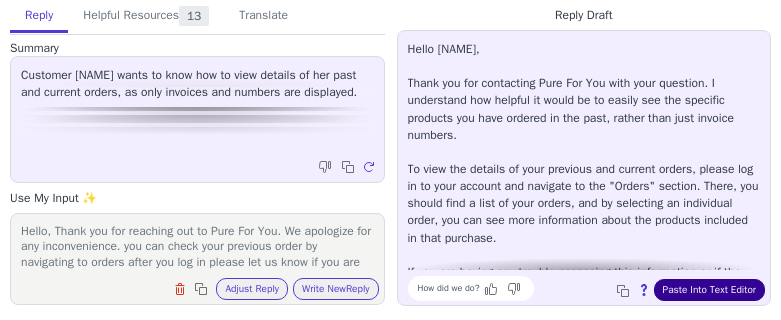 click on "Paste Into Text Editor" at bounding box center (709, 290) 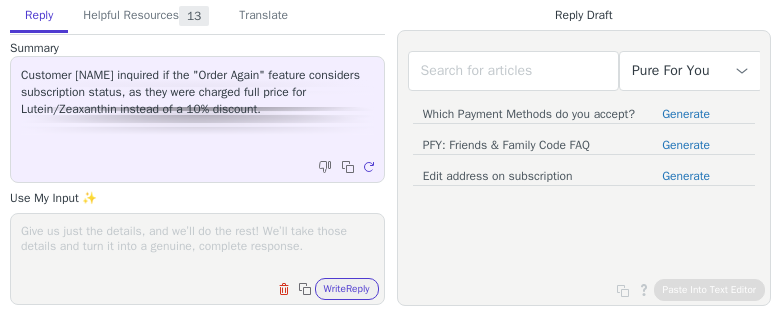 scroll, scrollTop: 0, scrollLeft: 0, axis: both 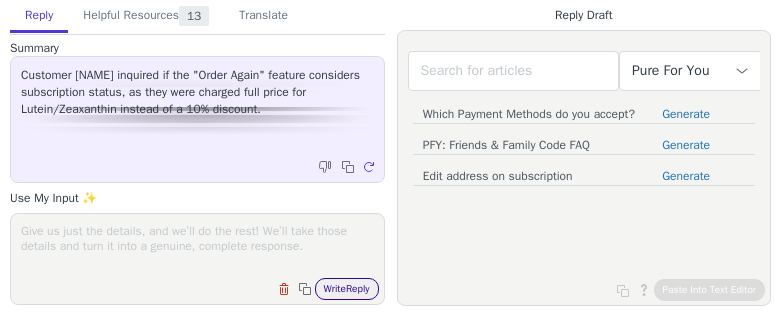 click on "Write  Reply" at bounding box center [347, 289] 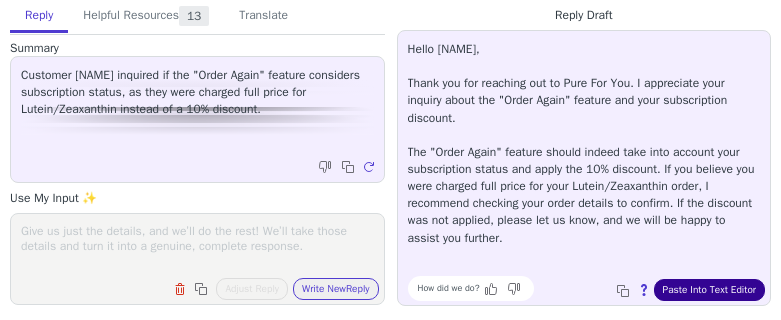 click on "Paste Into Text Editor" at bounding box center [709, 290] 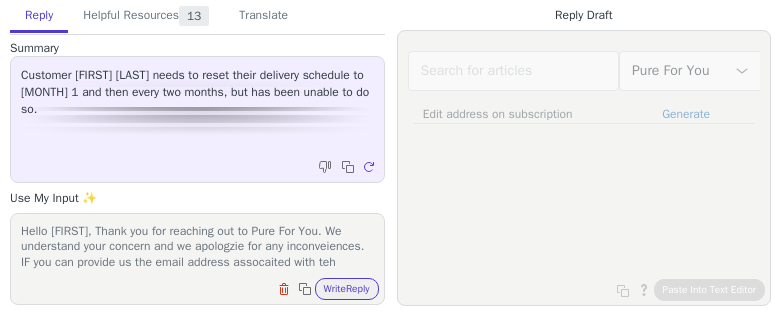 scroll, scrollTop: 0, scrollLeft: 0, axis: both 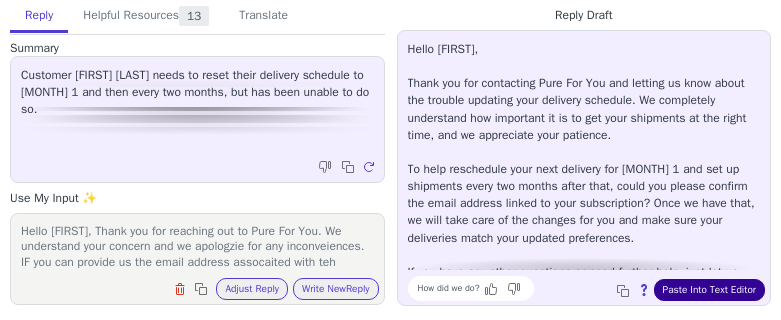 click on "Paste Into Text Editor" at bounding box center (709, 290) 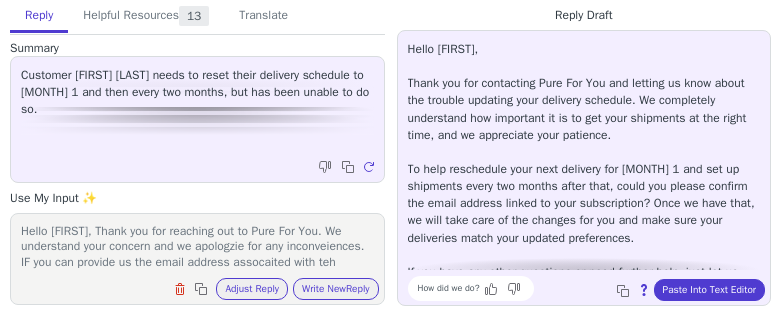 click on "Hello Chrisann, Thank you for reaching out to Pure For You. We understand your concern and we apologzie for any inconveiences. IF you can provide us the email address assocaited with teh subscyiption we ca reschedule it for thr month of november on any date of your choice thank you for your cooperation" at bounding box center [197, 246] 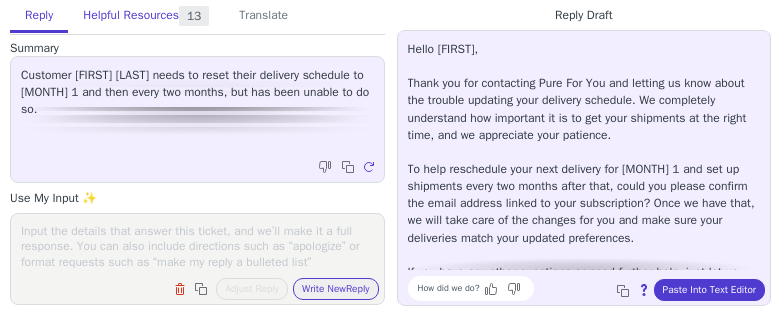 type 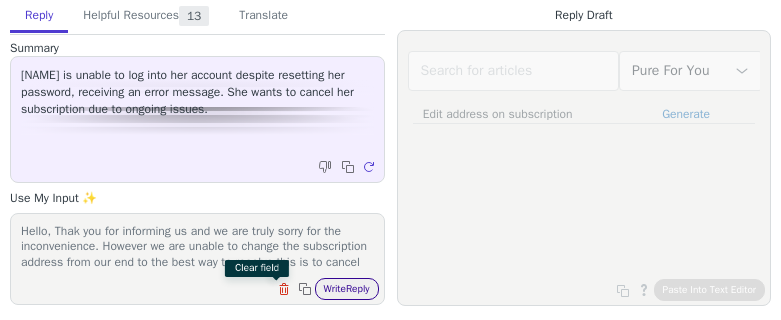 scroll, scrollTop: 0, scrollLeft: 0, axis: both 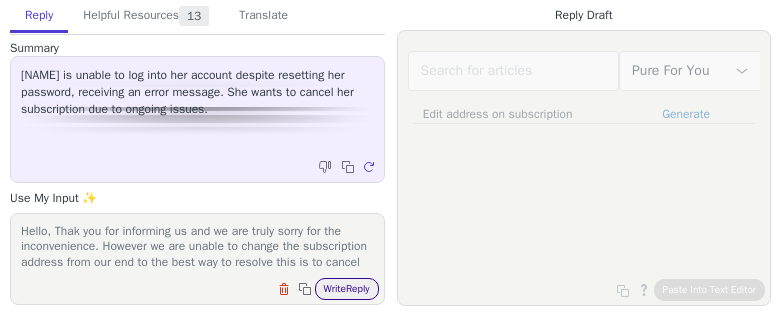 click on "Write  Reply" at bounding box center [347, 289] 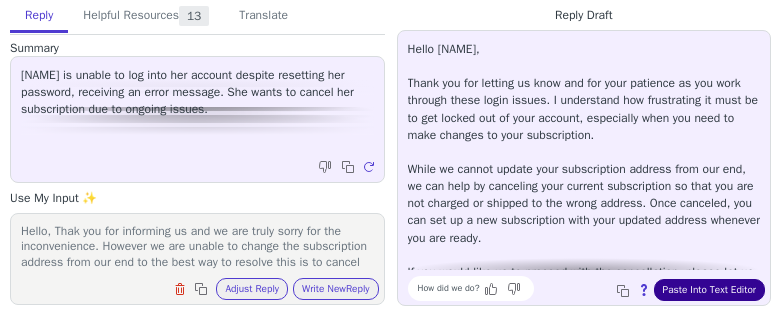 click on "Paste Into Text Editor" at bounding box center (709, 290) 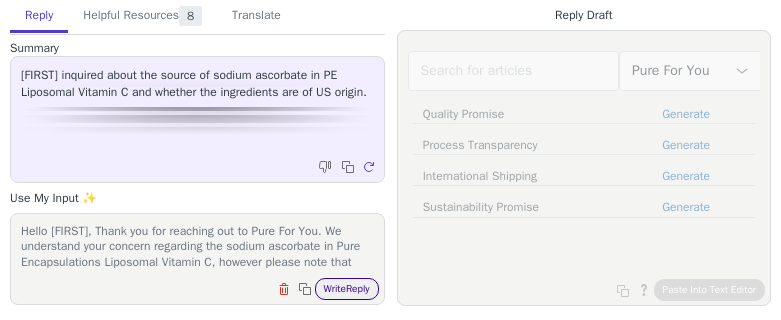 scroll, scrollTop: 0, scrollLeft: 0, axis: both 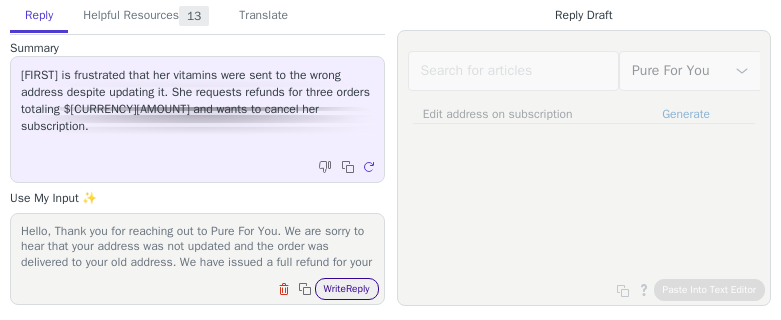 click on "Write  Reply" at bounding box center [347, 289] 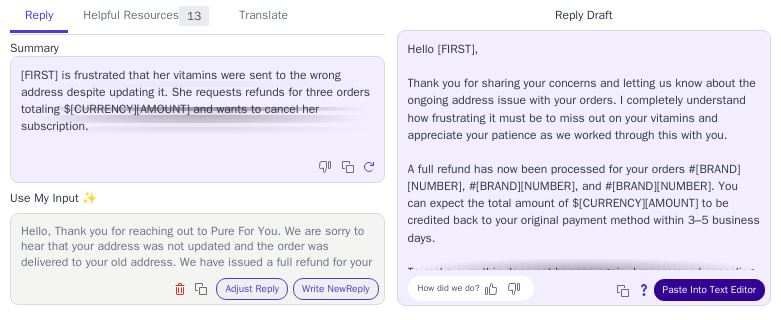 click on "Paste Into Text Editor" at bounding box center [709, 290] 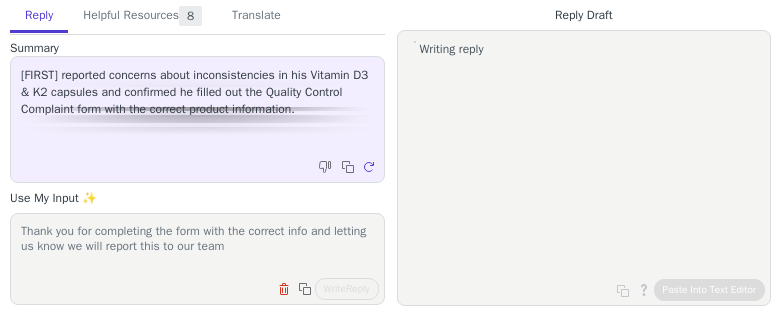 scroll, scrollTop: 0, scrollLeft: 0, axis: both 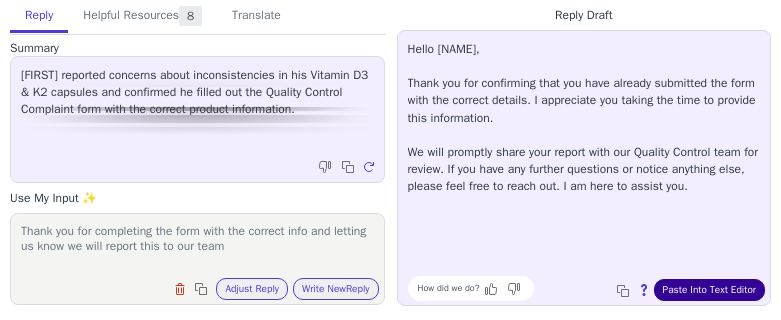 click on "Paste Into Text Editor" at bounding box center (709, 290) 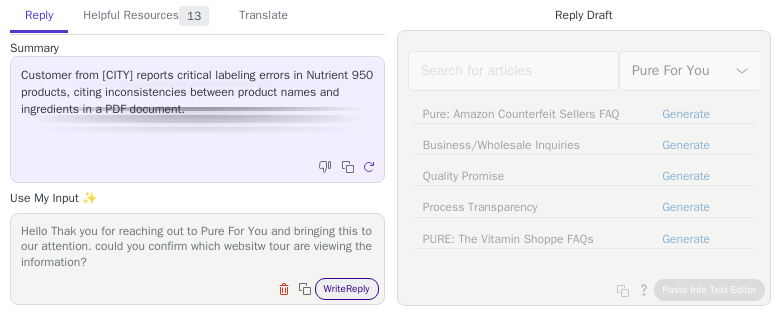 scroll, scrollTop: 0, scrollLeft: 0, axis: both 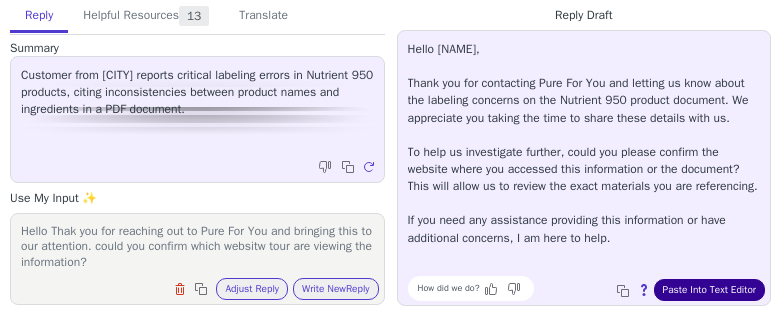 click on "Paste Into Text Editor" at bounding box center [709, 290] 